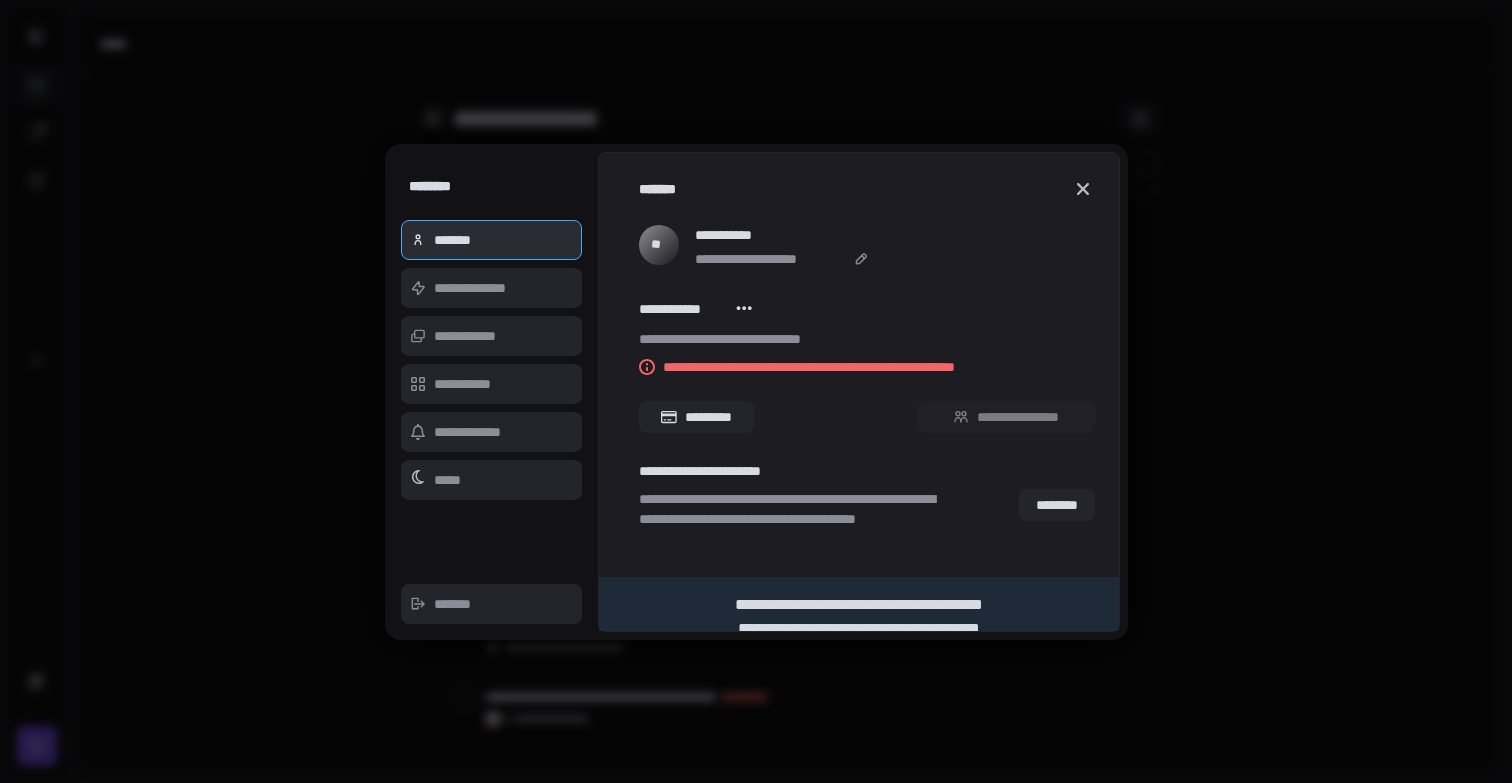 scroll, scrollTop: 0, scrollLeft: 0, axis: both 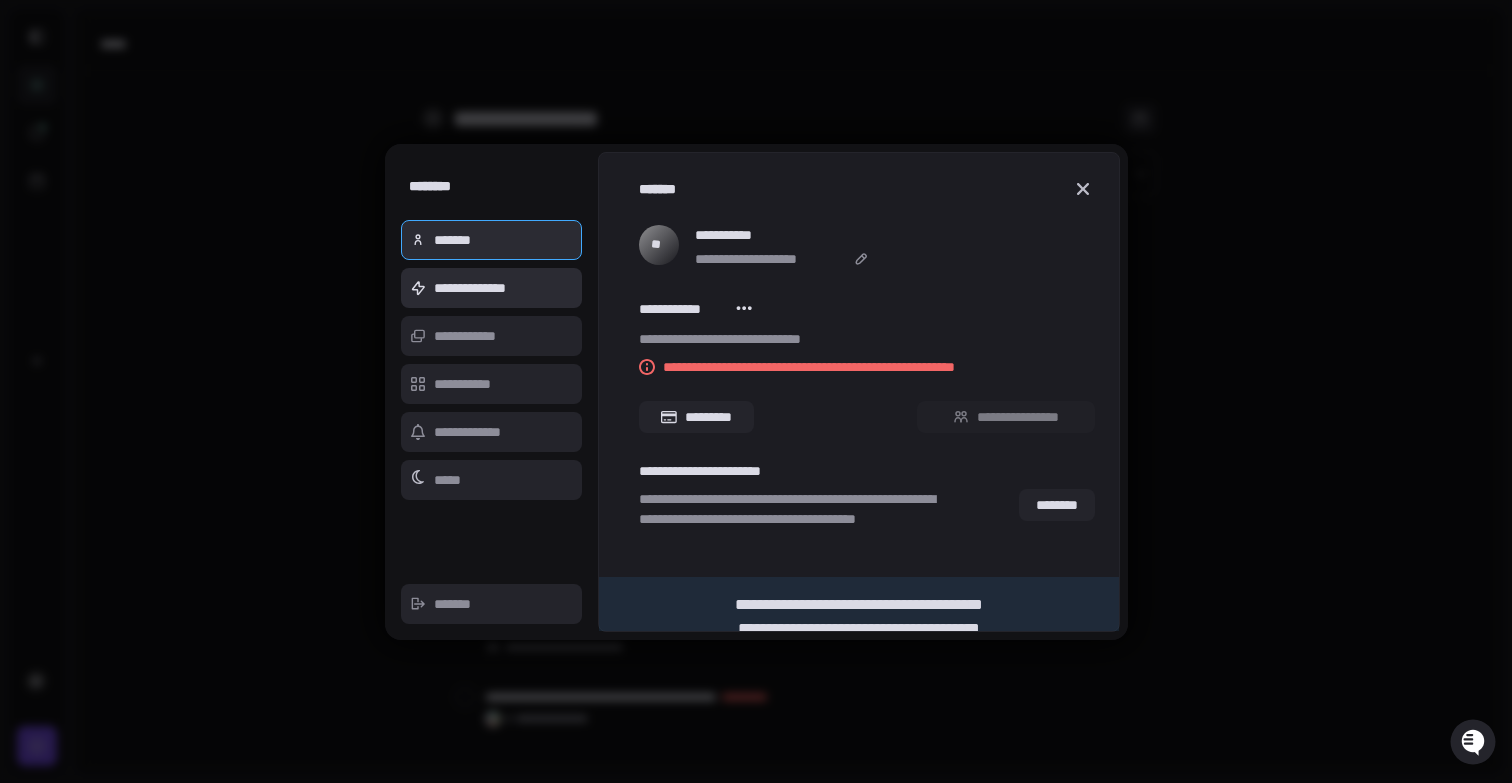 click on "**********" at bounding box center (492, 288) 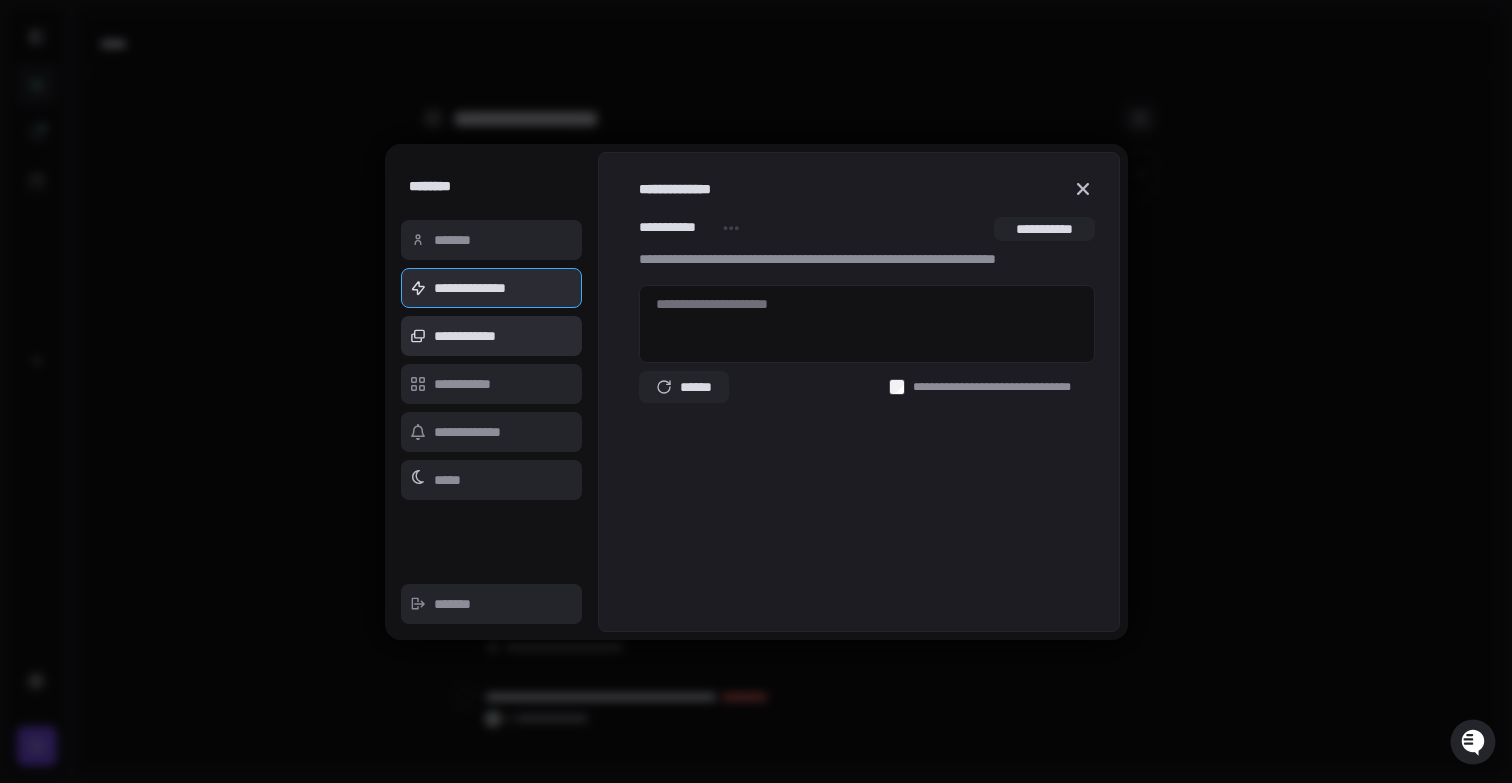 click on "**********" at bounding box center [492, 336] 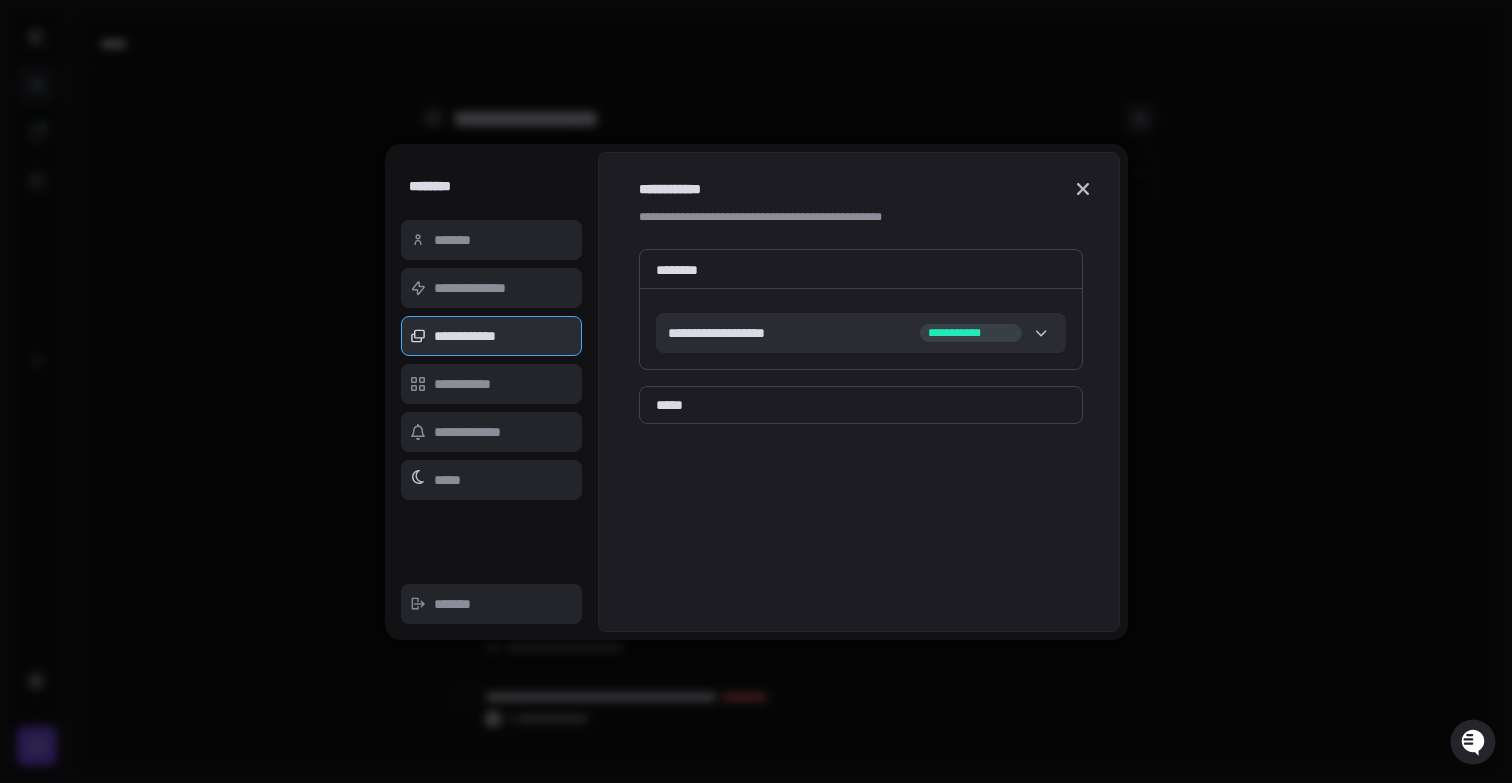 click at bounding box center [1042, 333] 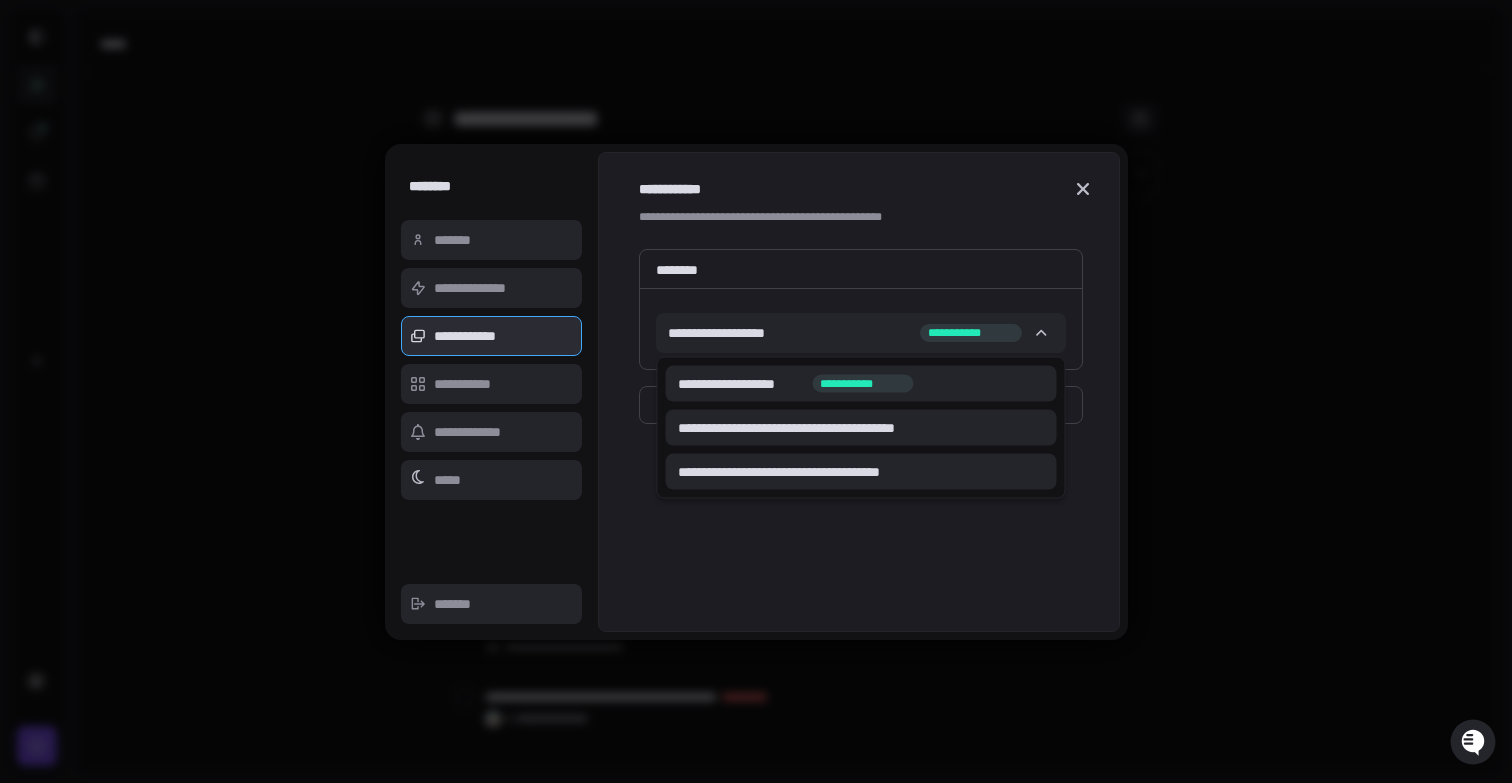 click at bounding box center (756, 391) 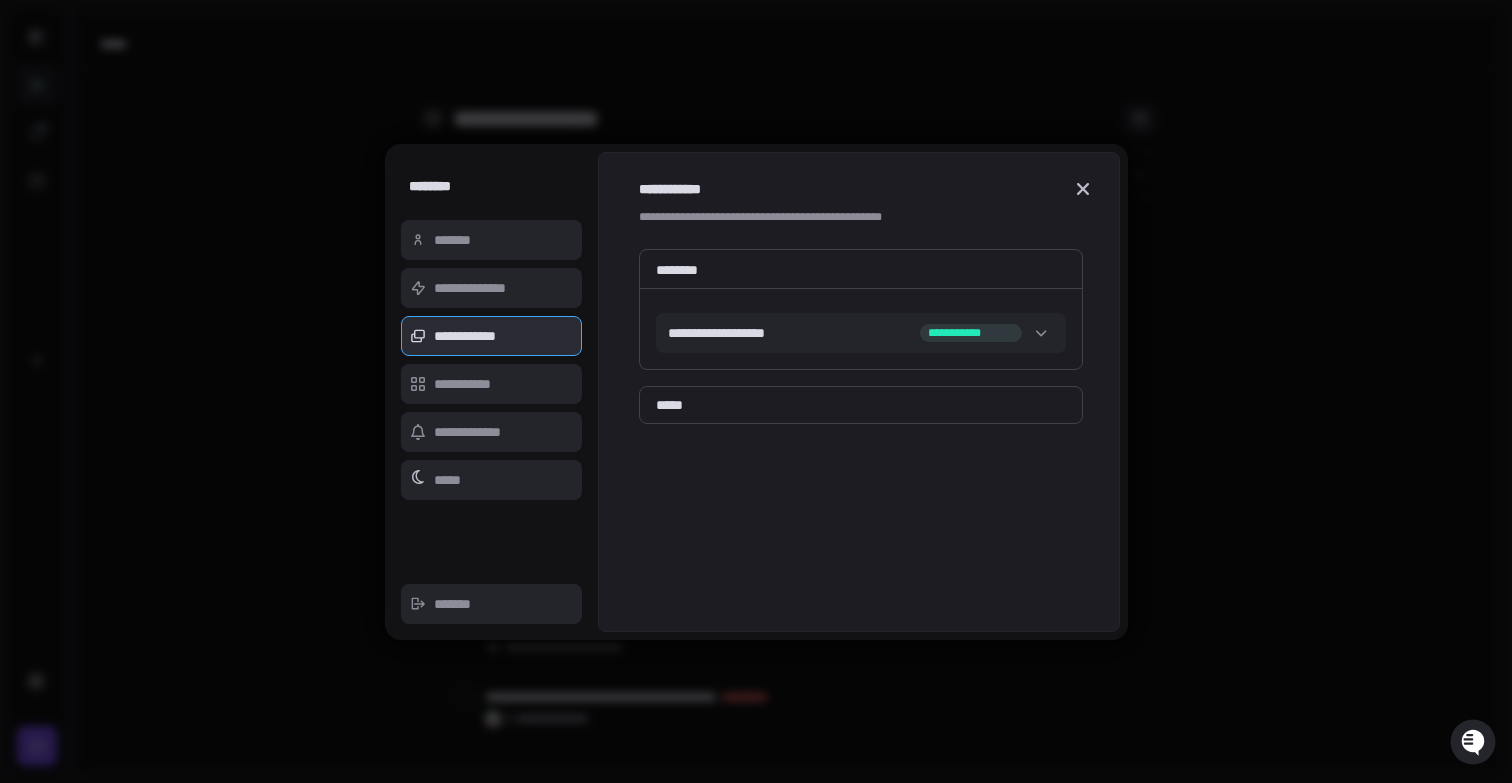 click on "**********" at bounding box center (858, 324) 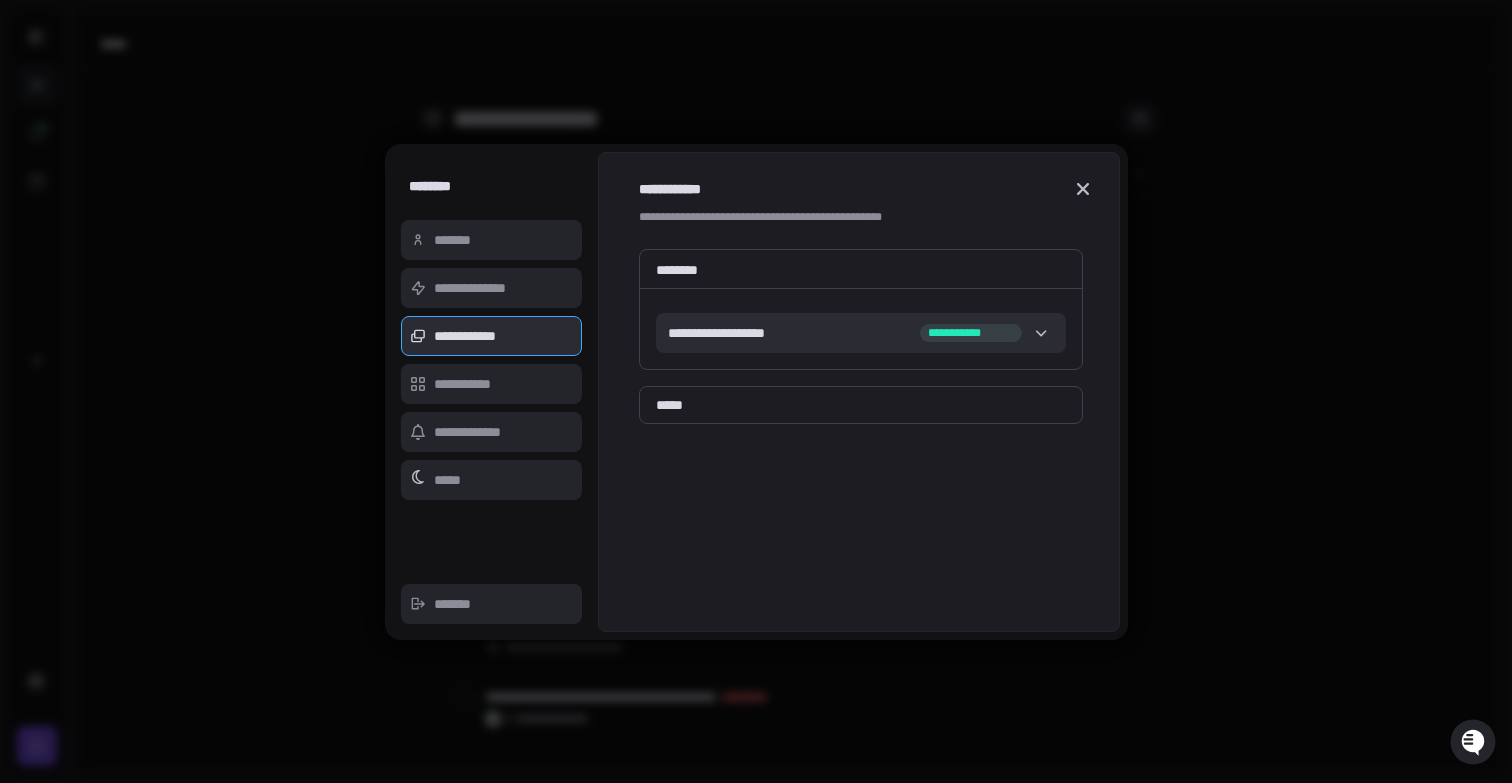 click at bounding box center (1042, 333) 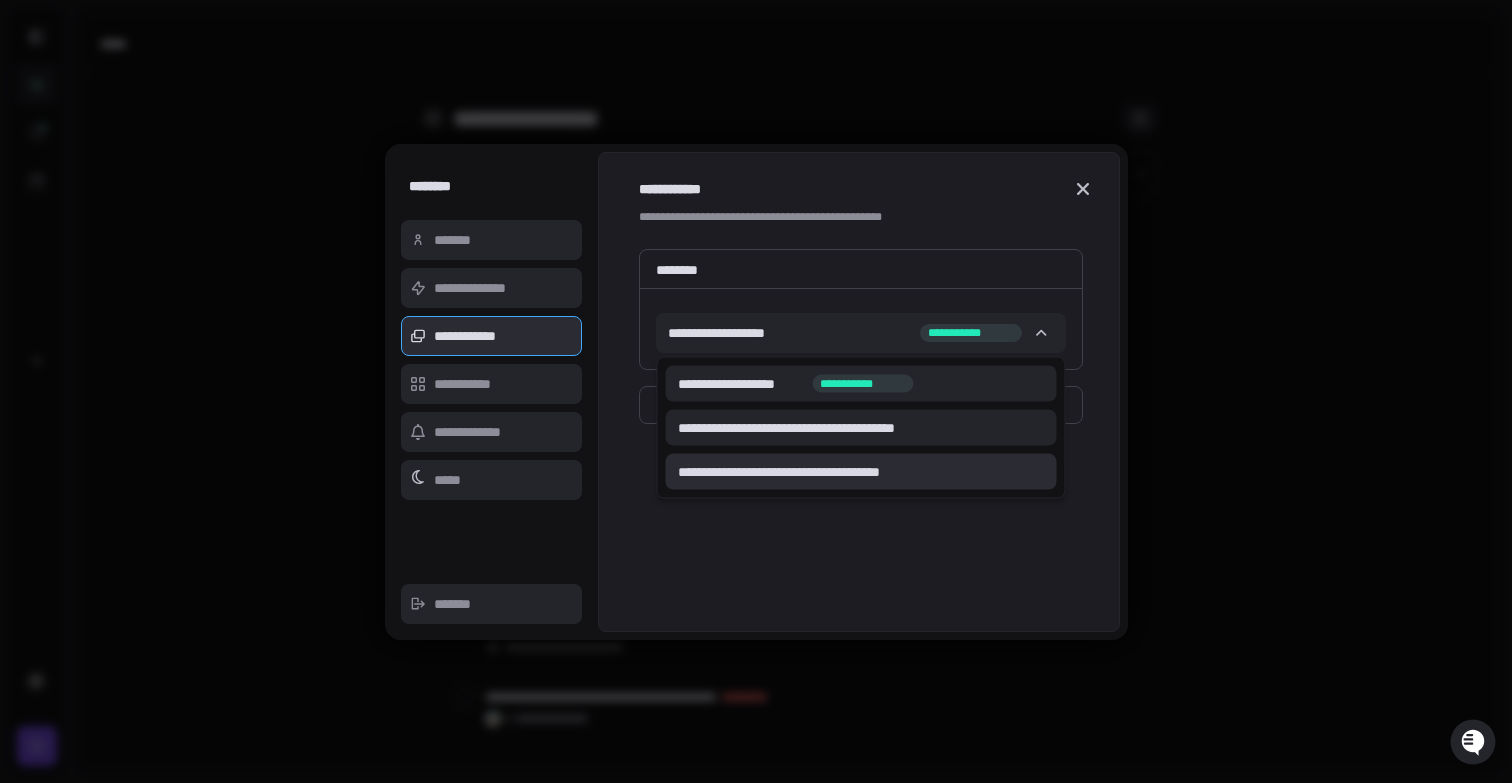 click on "**********" at bounding box center [825, 472] 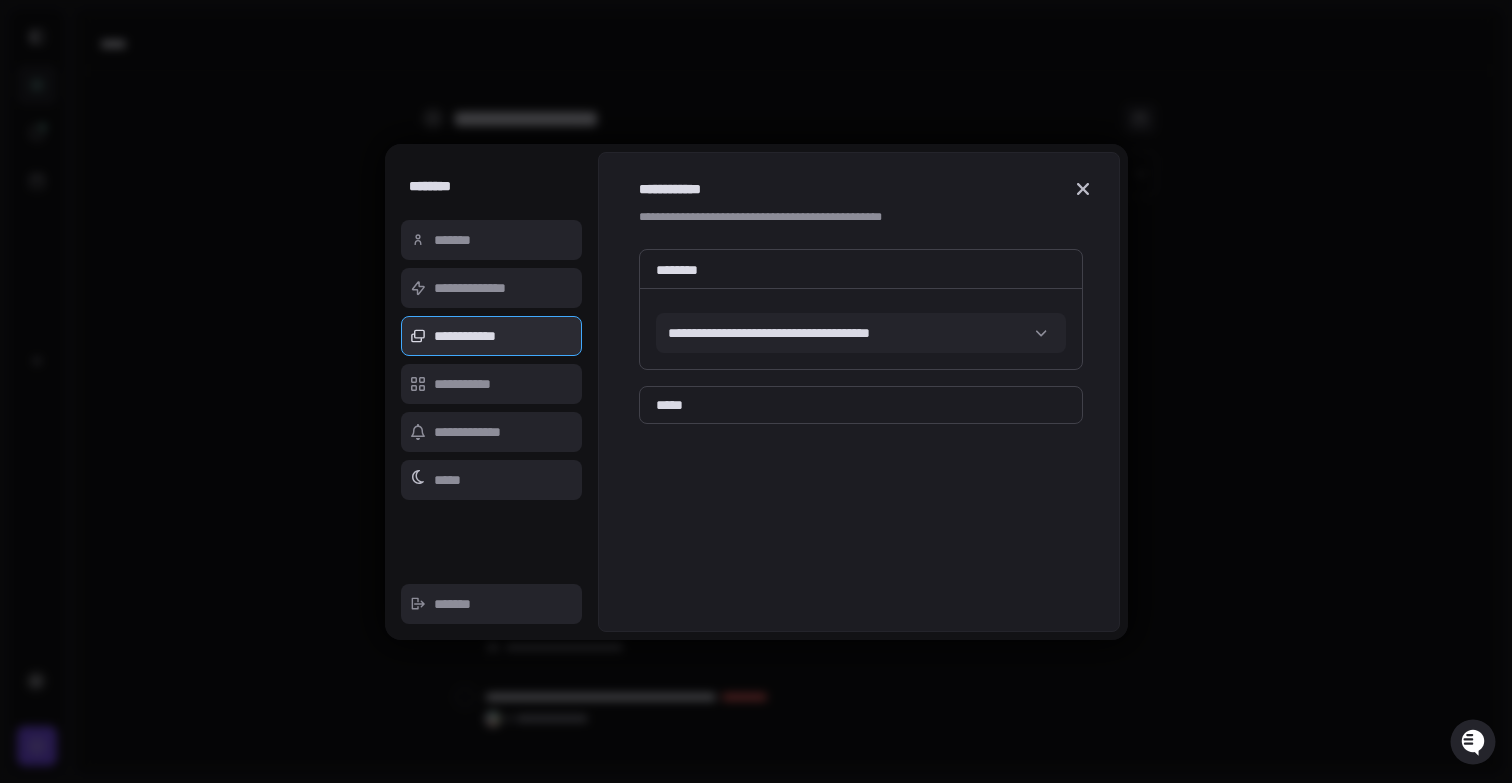 click on "**********" at bounding box center [858, 420] 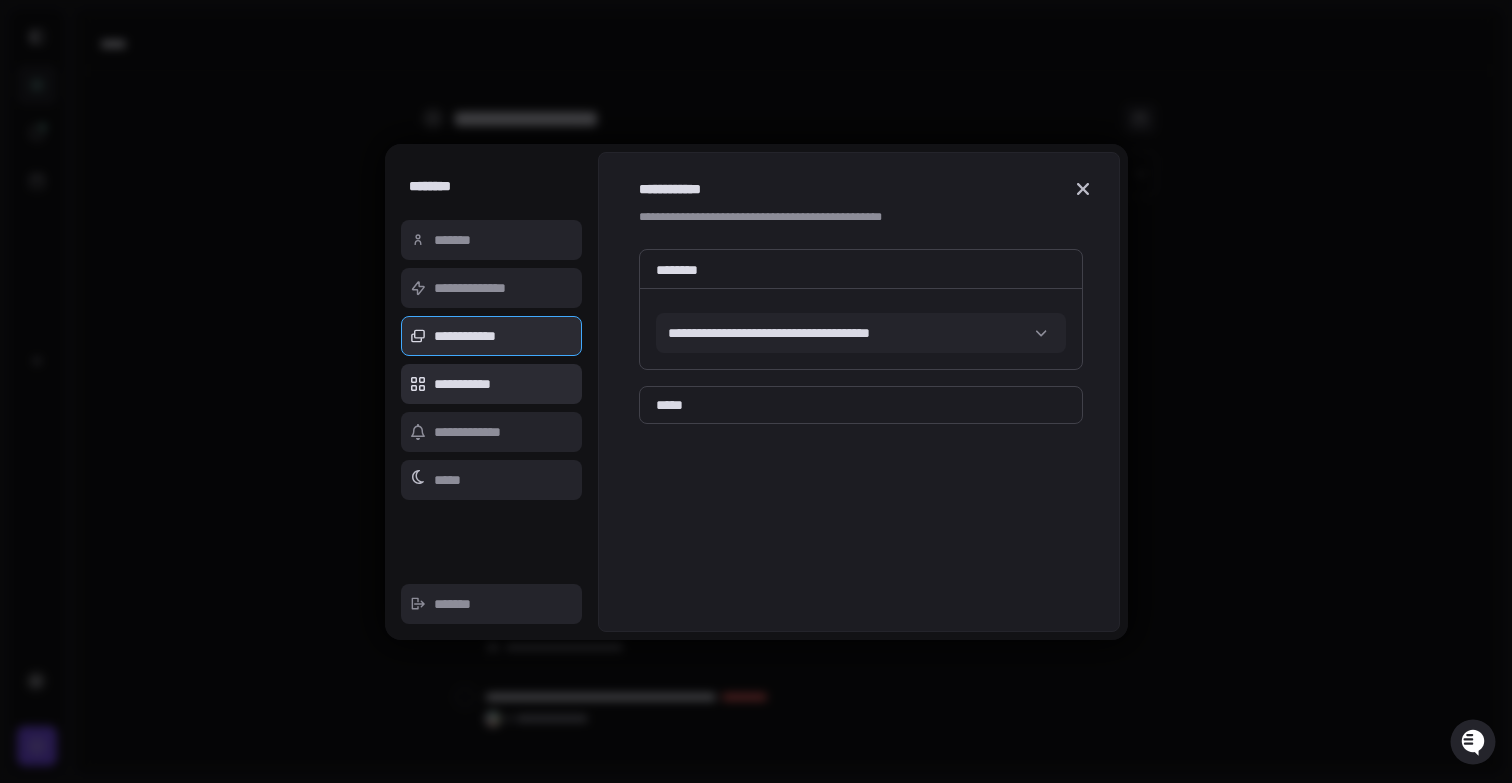 click on "**********" at bounding box center [492, 384] 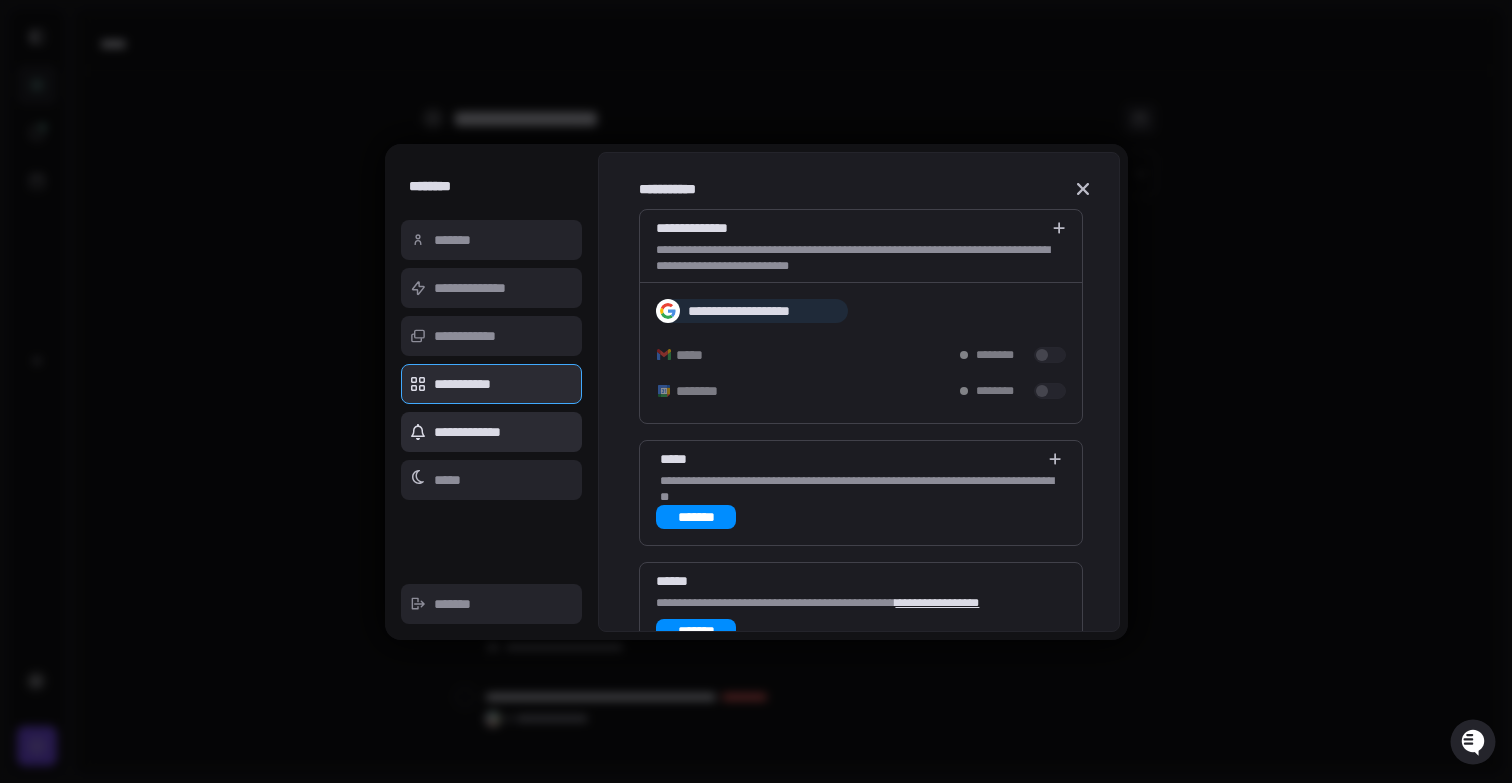 click on "**********" at bounding box center (492, 432) 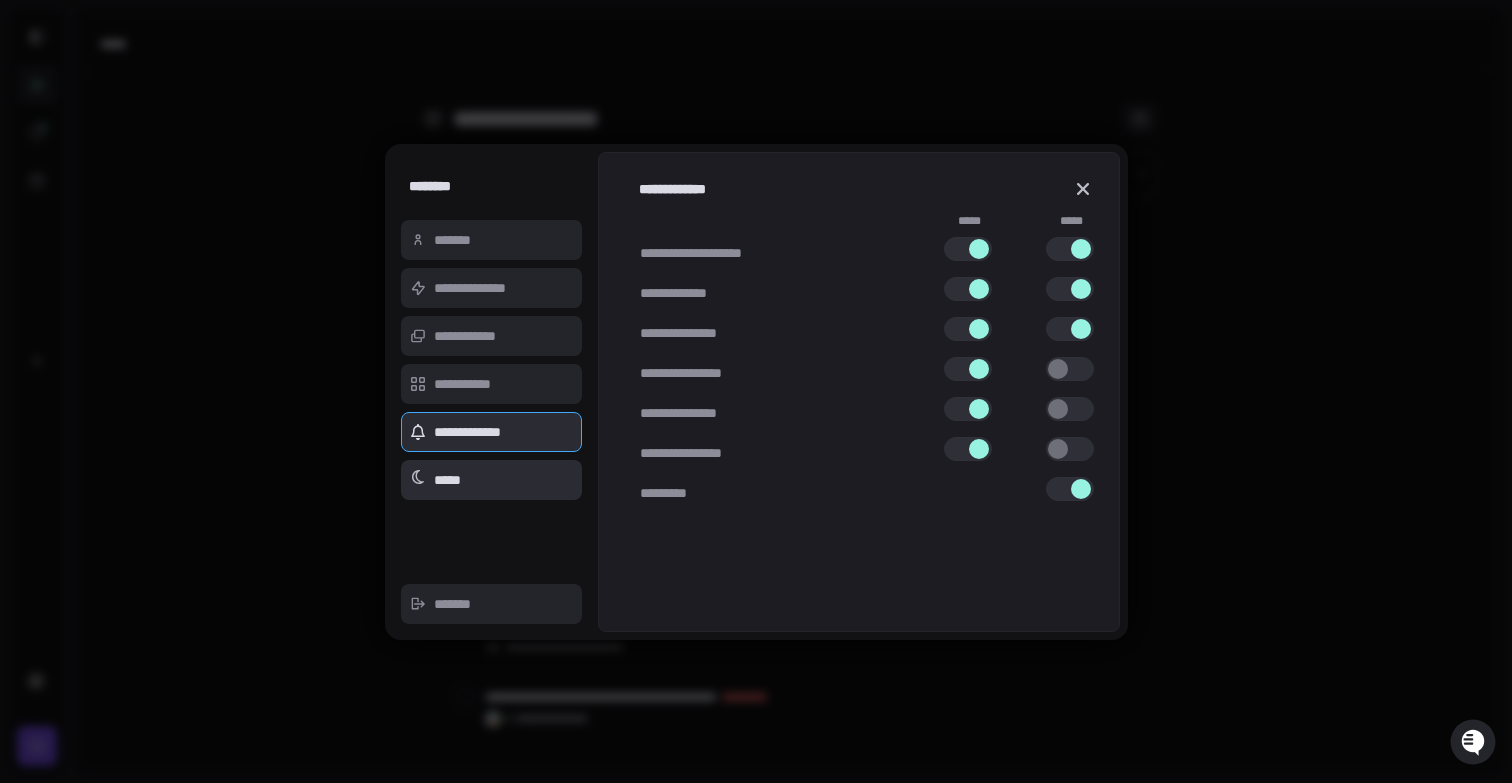 click on "*****" at bounding box center [492, 480] 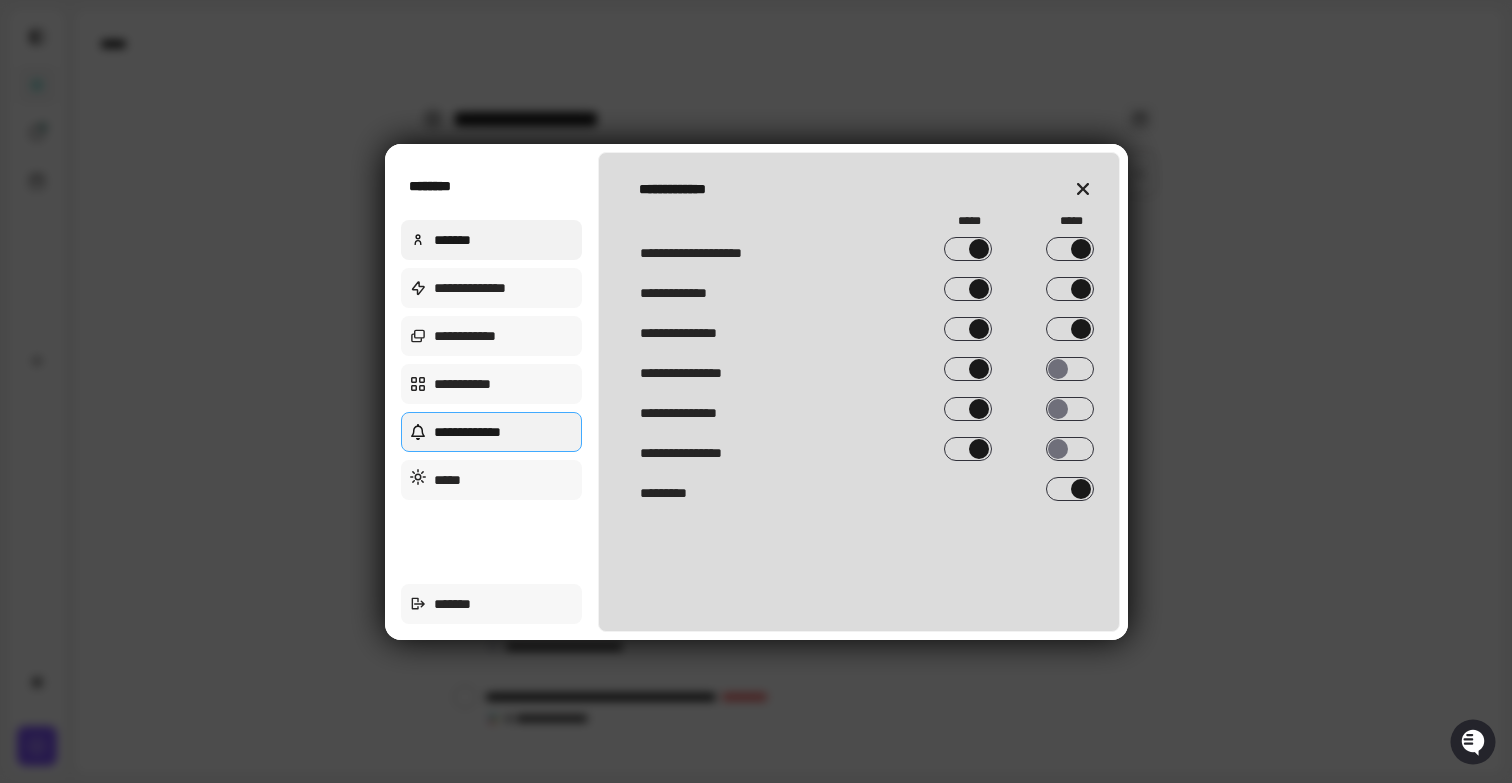 click on "*******" at bounding box center [492, 240] 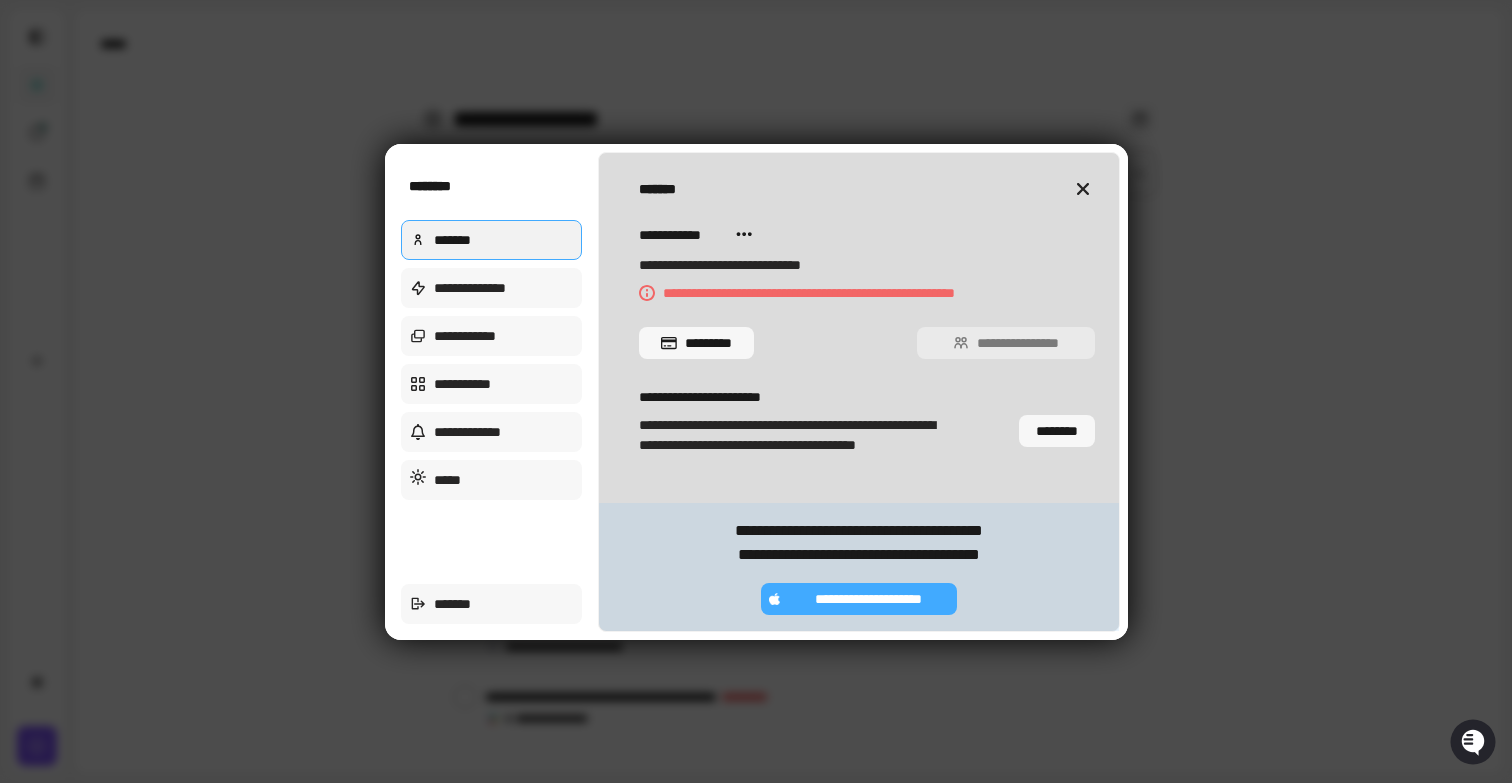 scroll, scrollTop: 0, scrollLeft: 0, axis: both 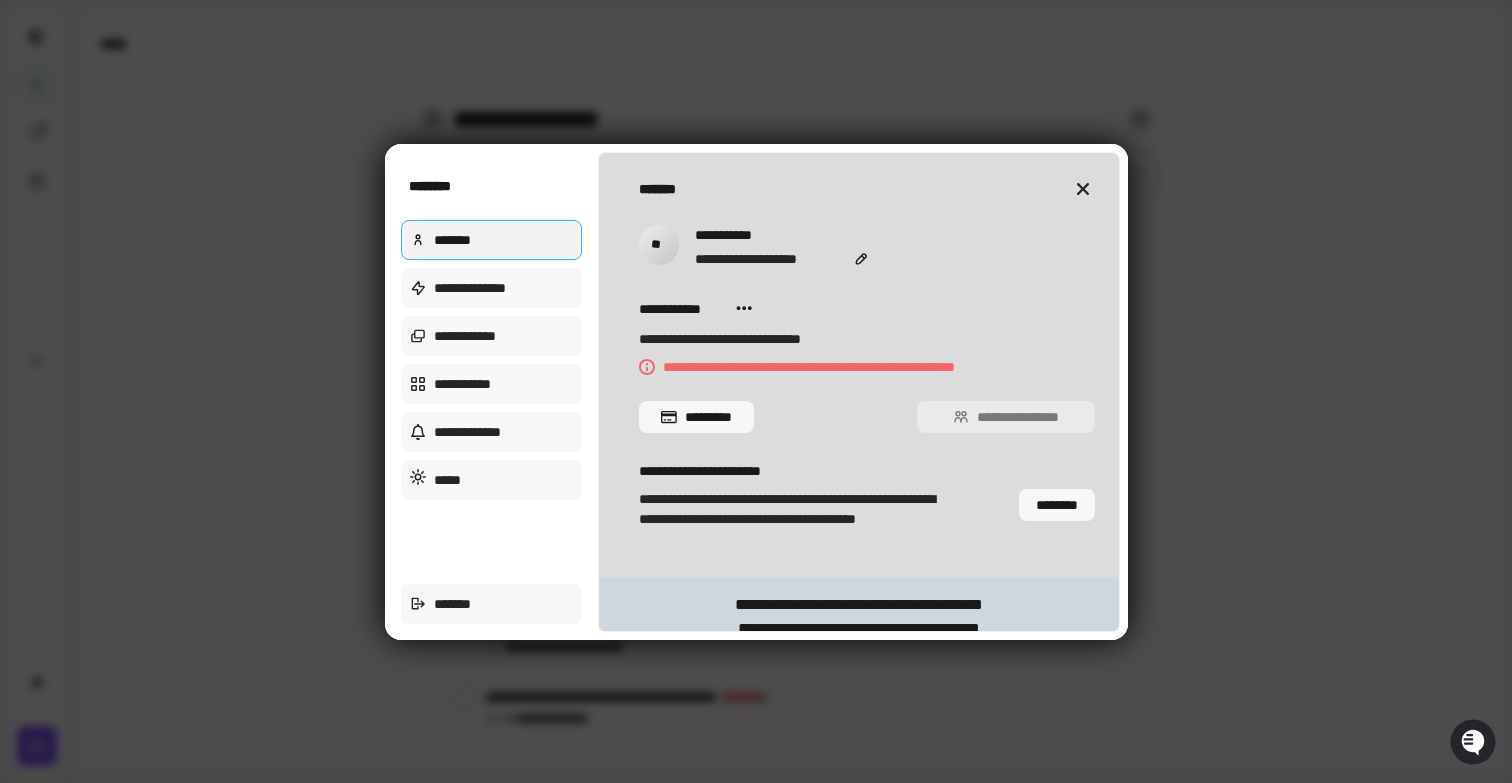 click 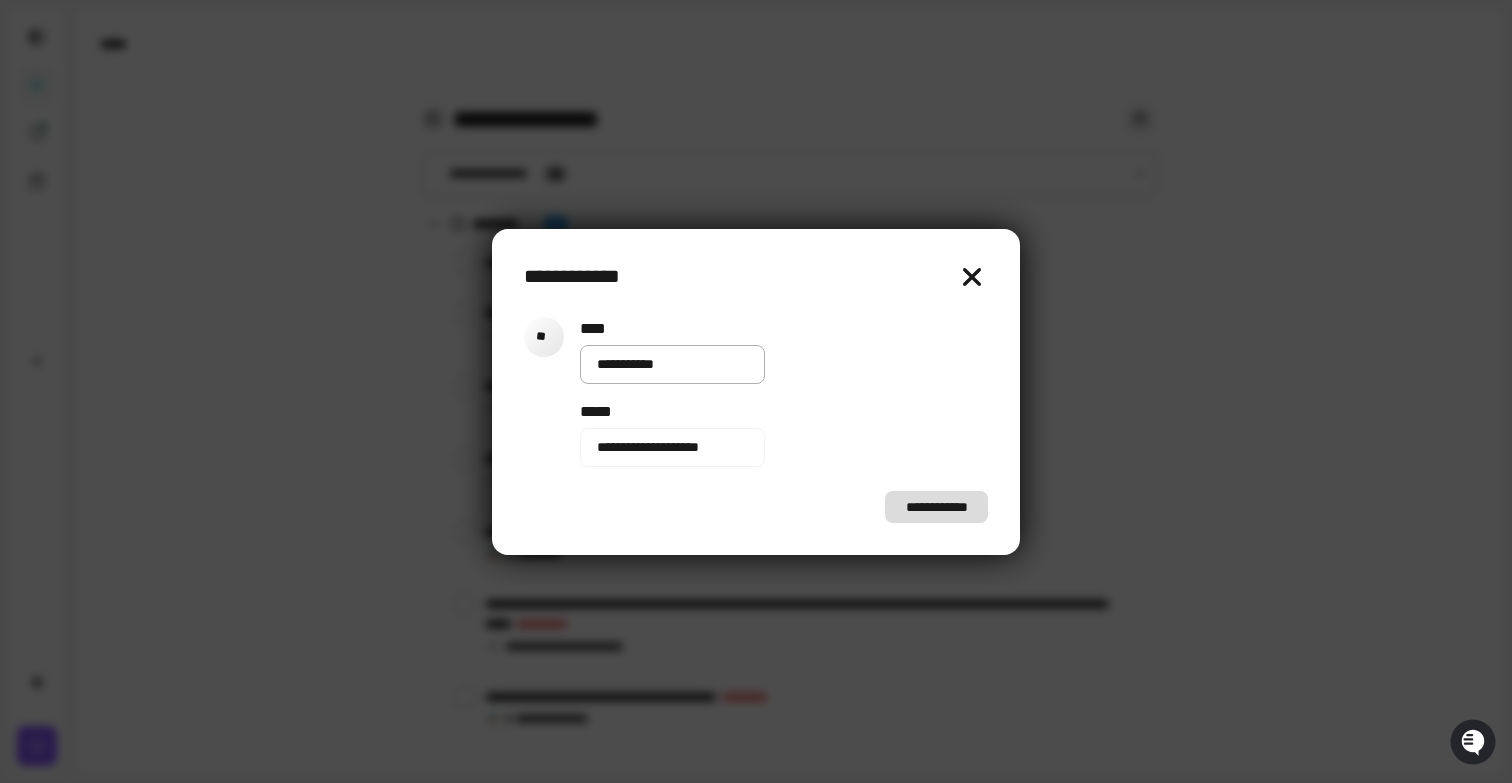 click 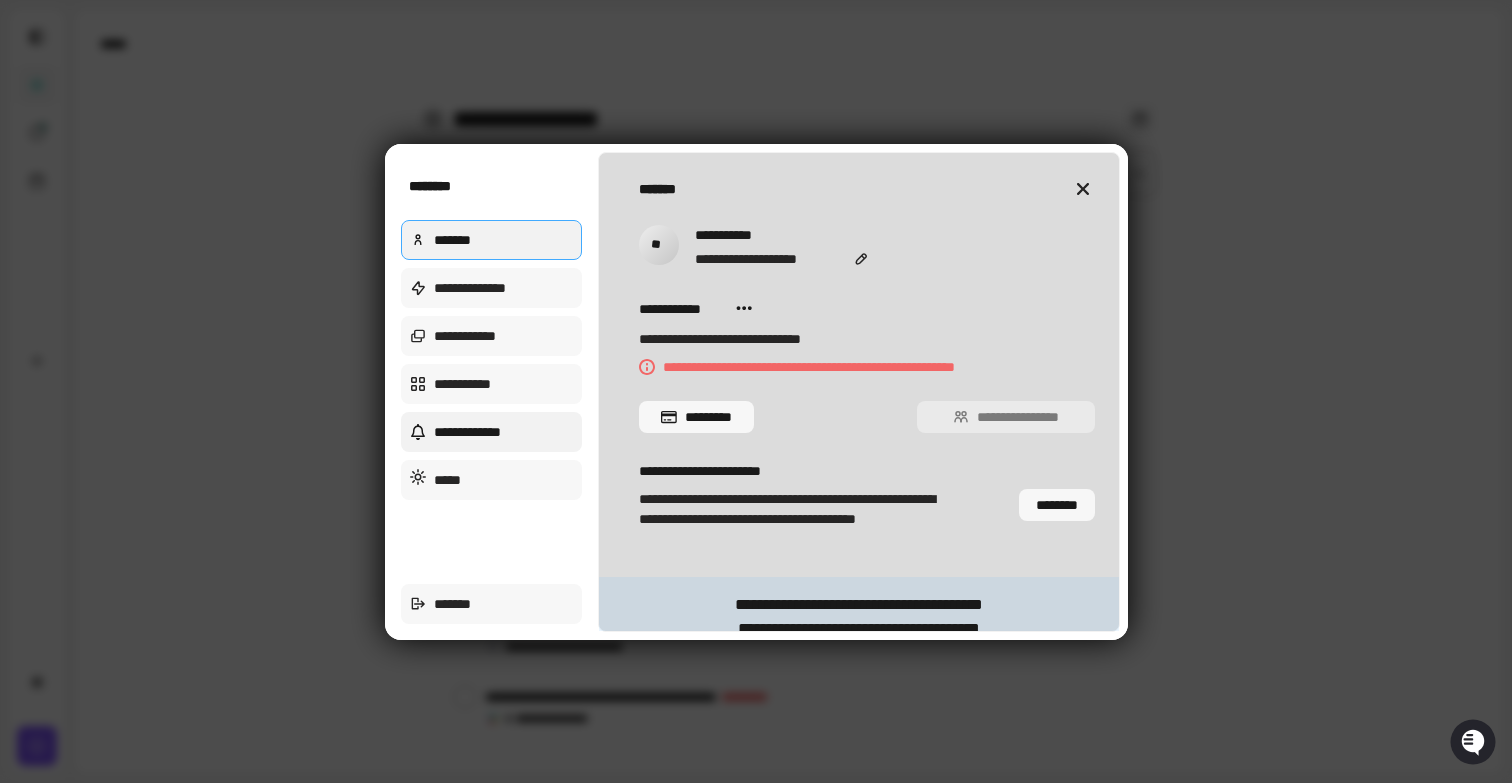 click on "**********" at bounding box center (492, 432) 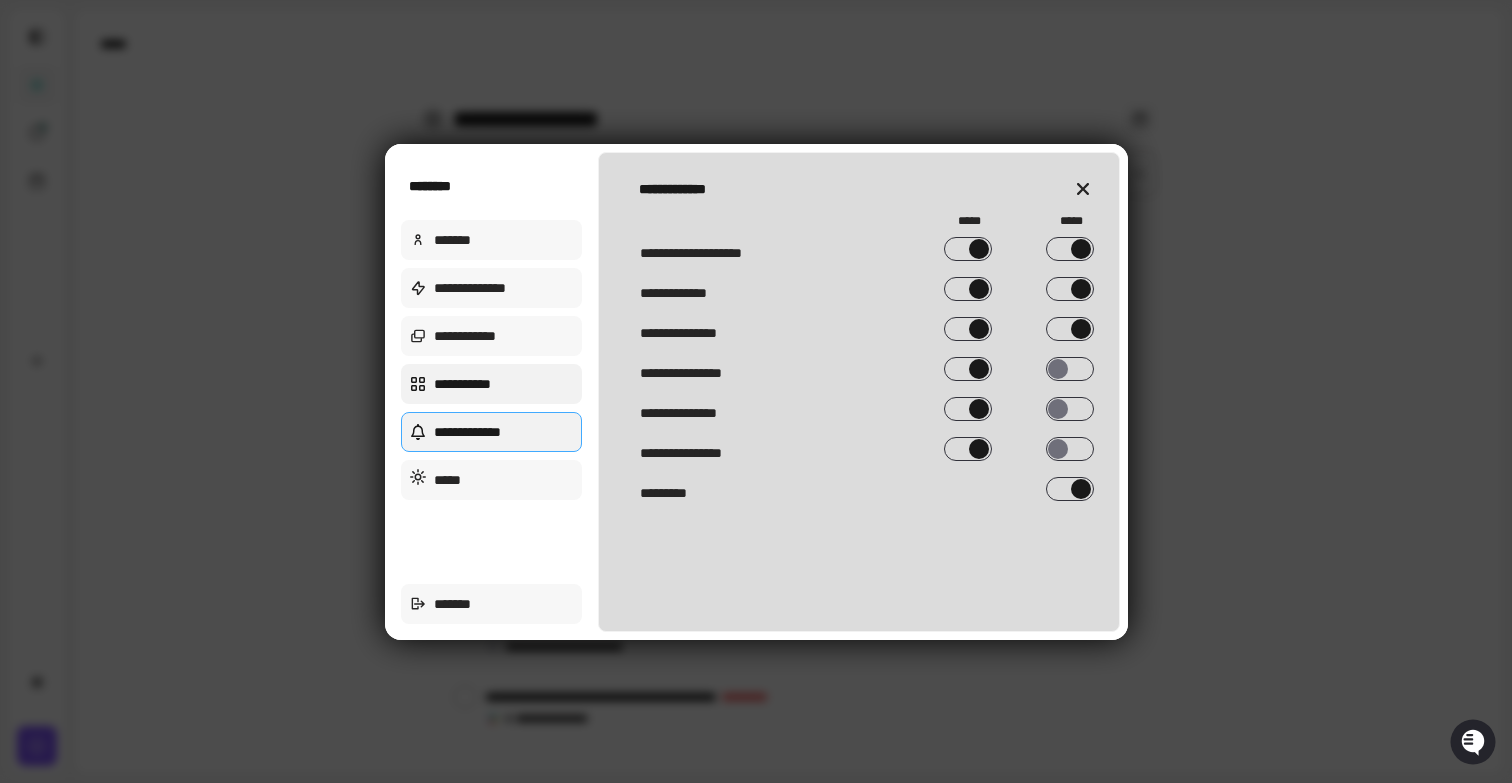click on "**********" at bounding box center (492, 384) 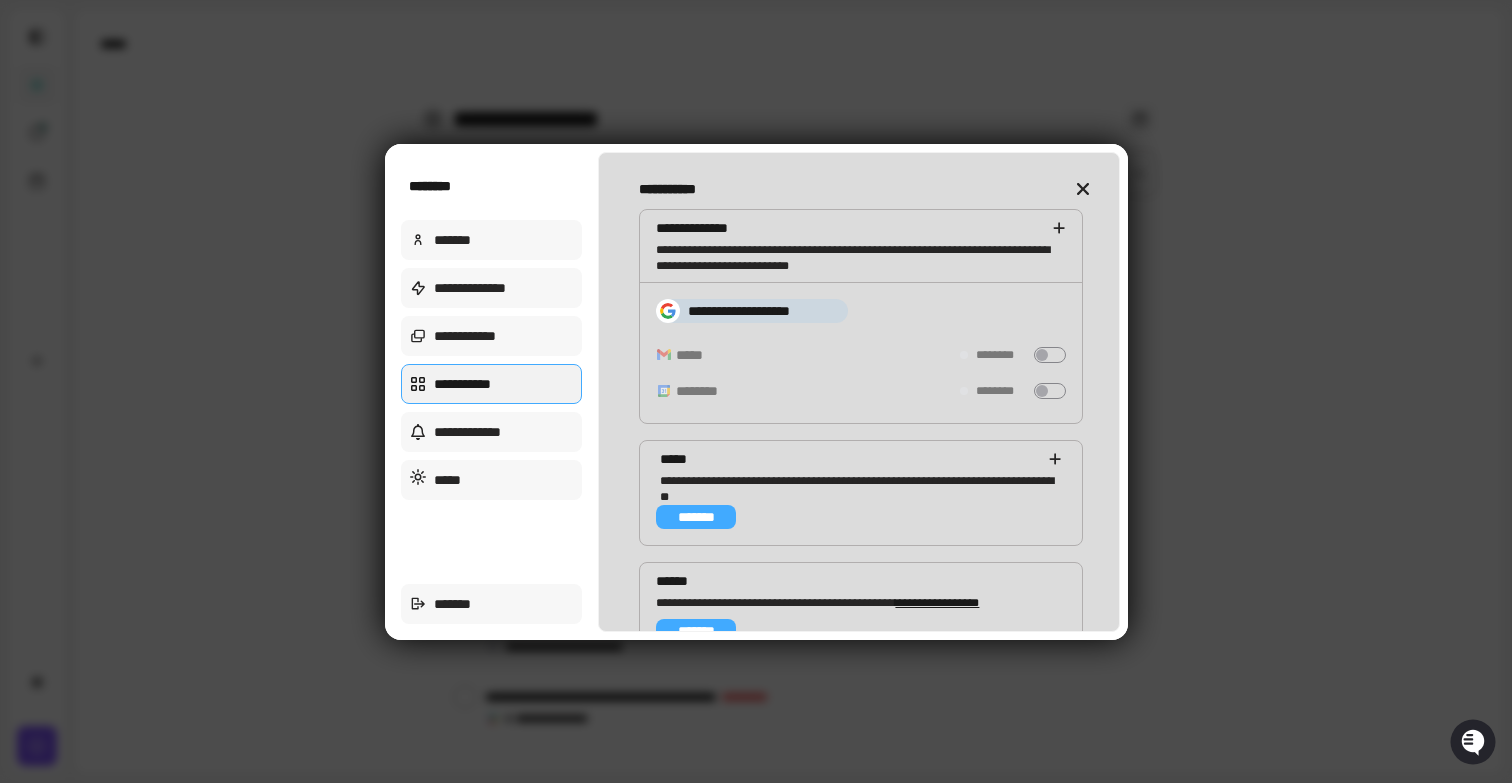 scroll, scrollTop: 29, scrollLeft: 0, axis: vertical 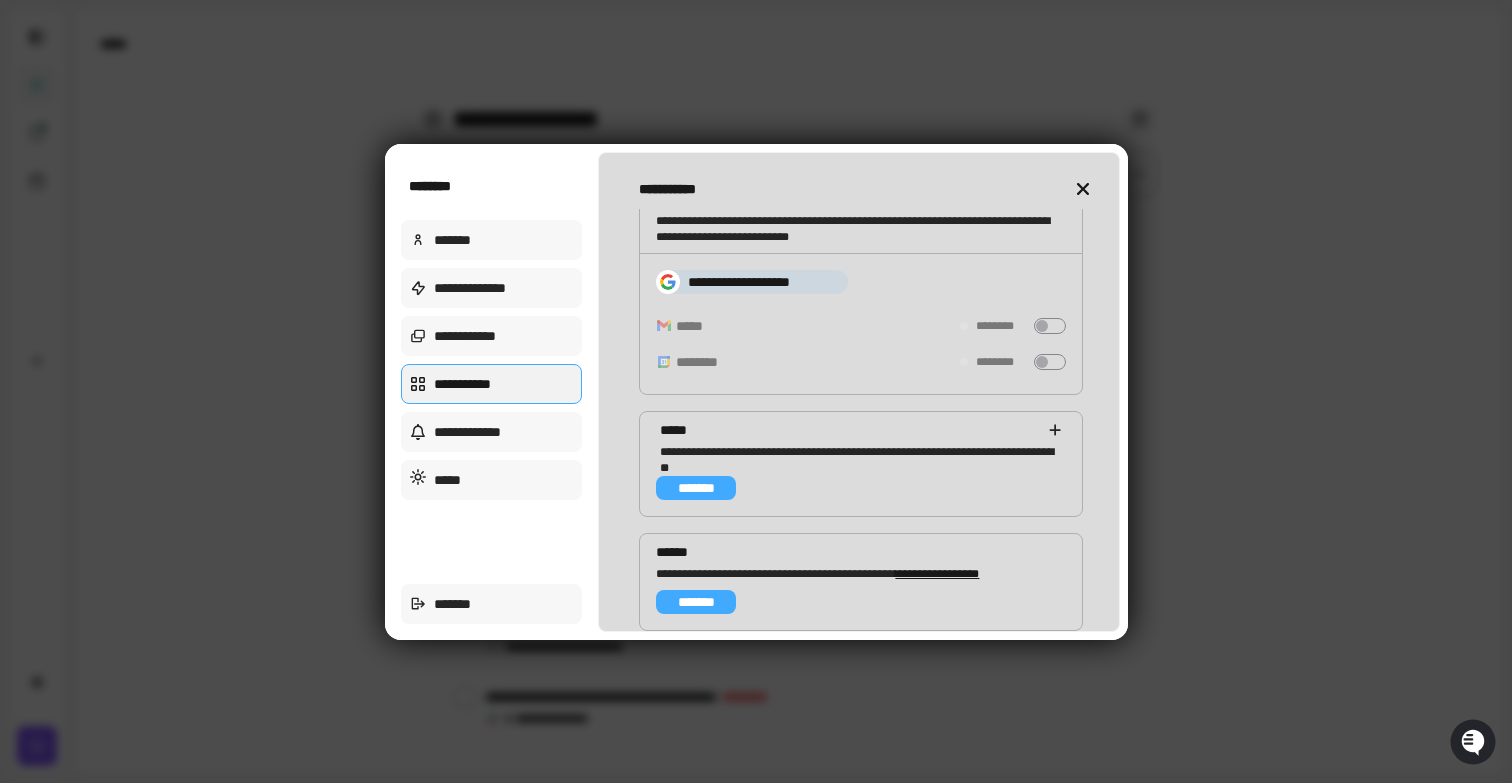 click at bounding box center [1083, 189] 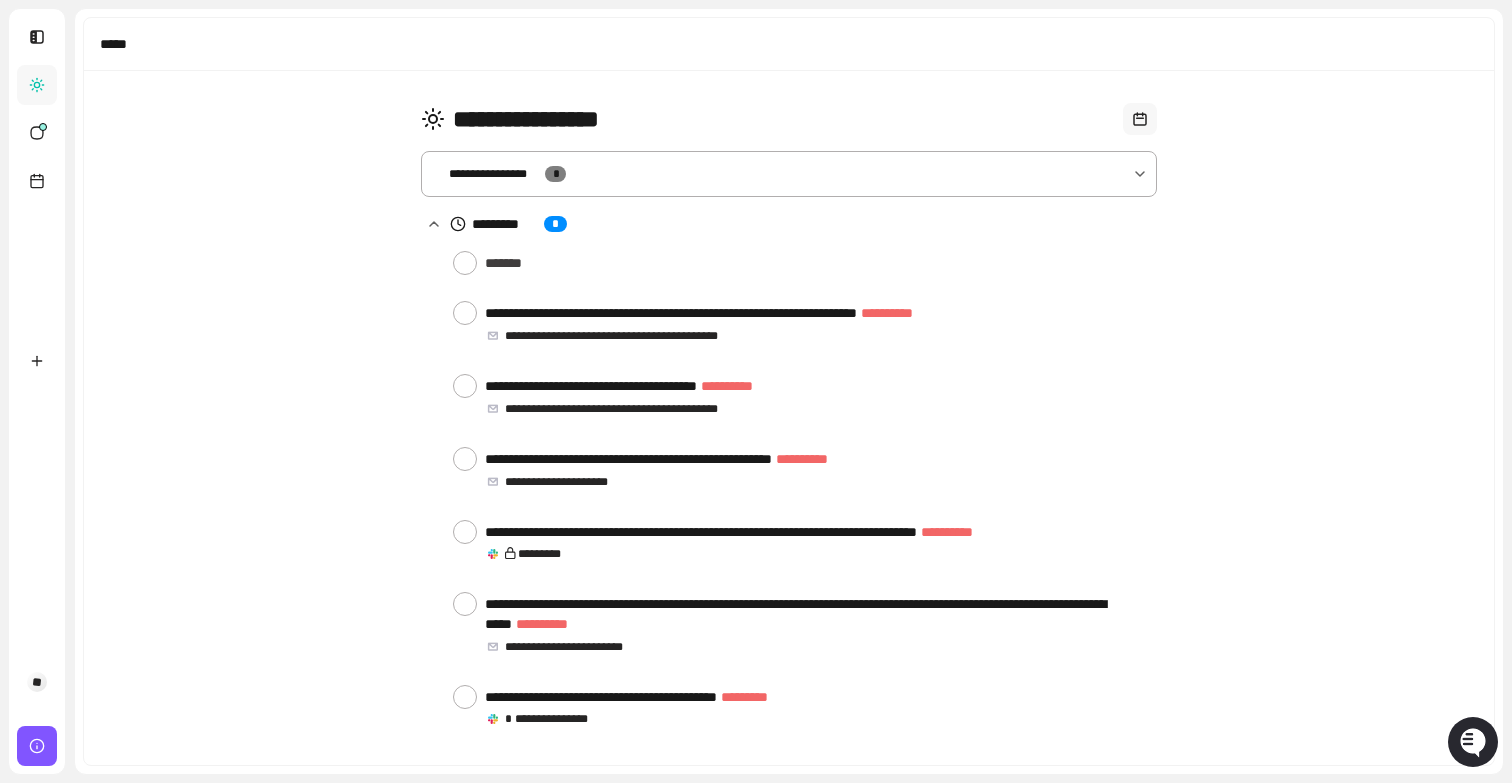 click 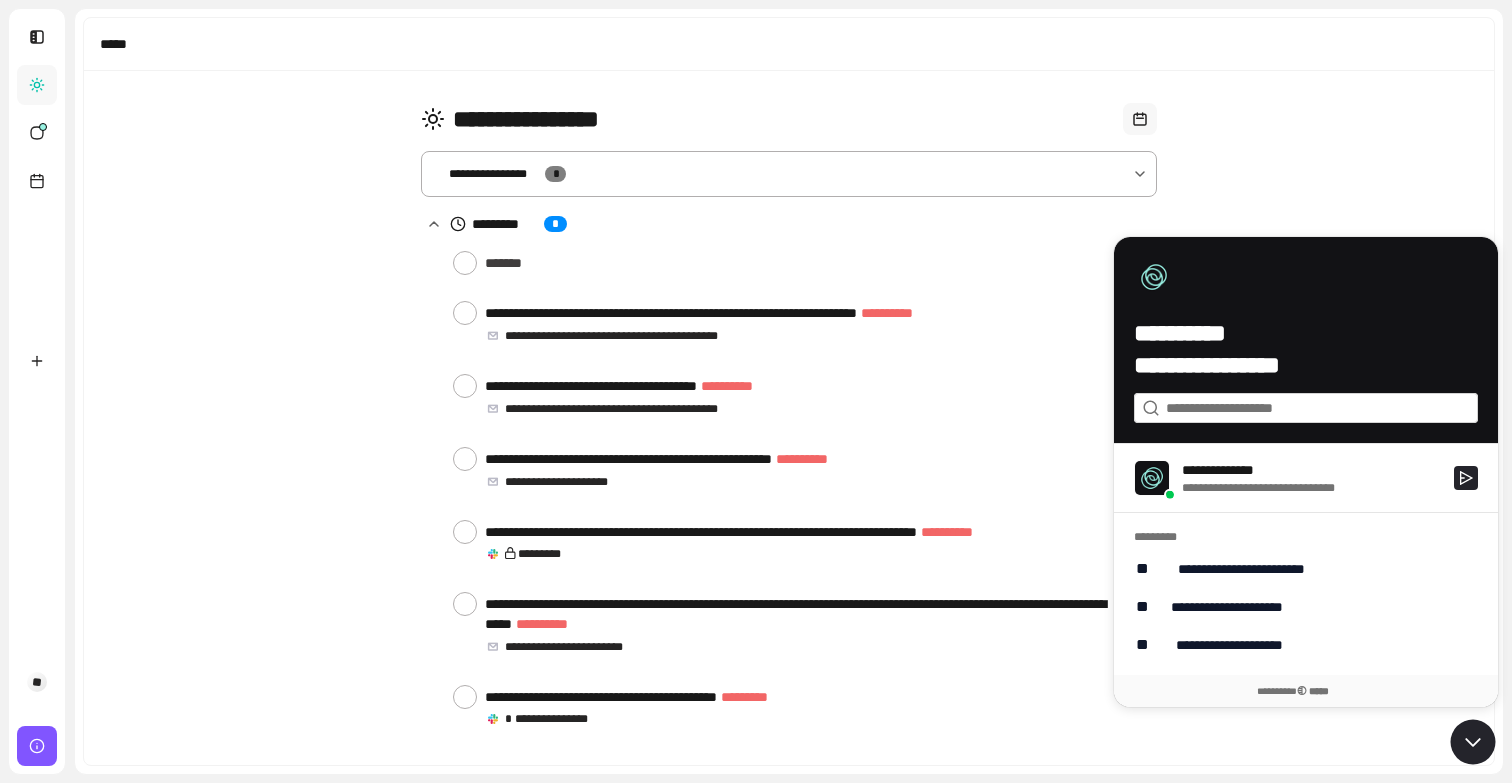 click on "**********" at bounding box center (1306, 478) 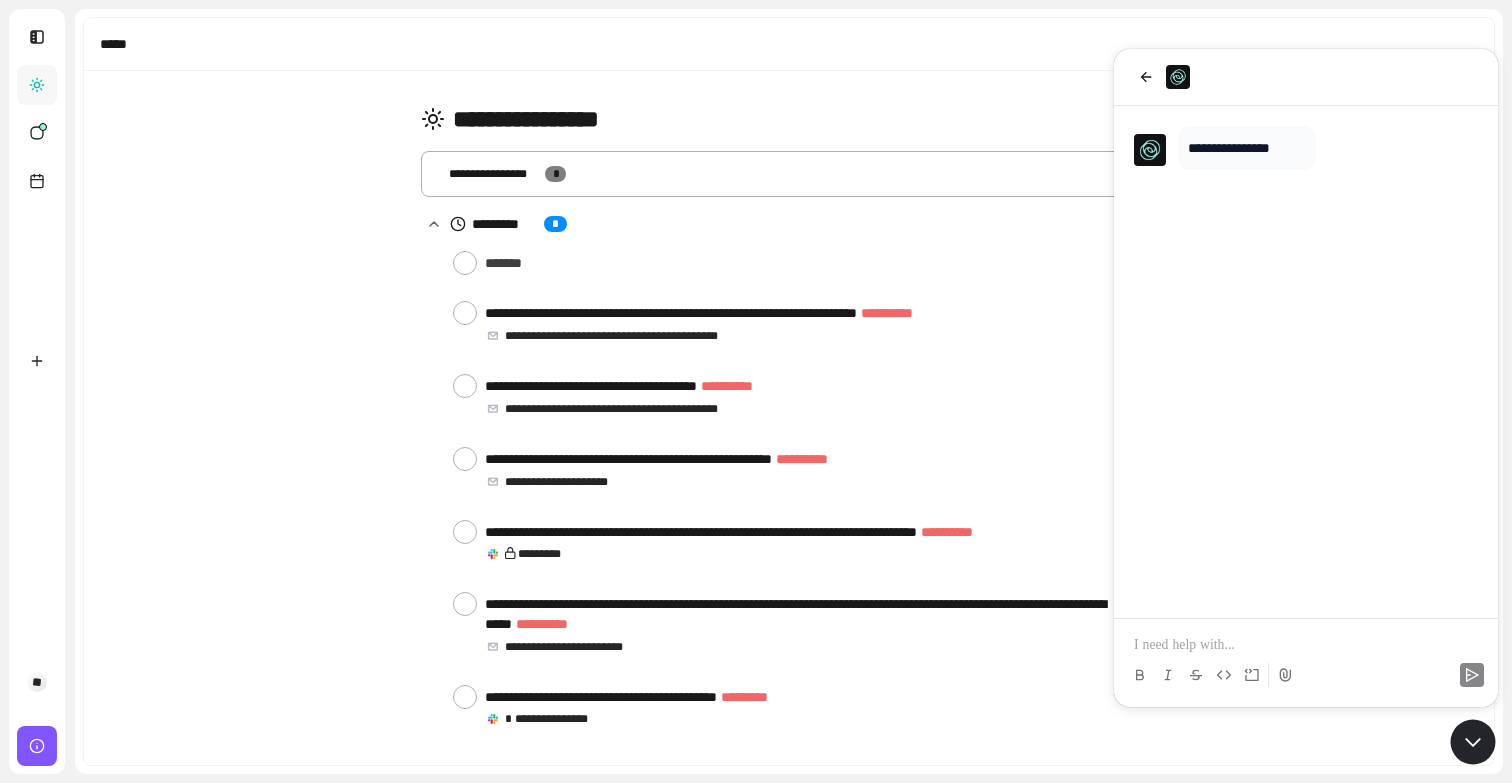type 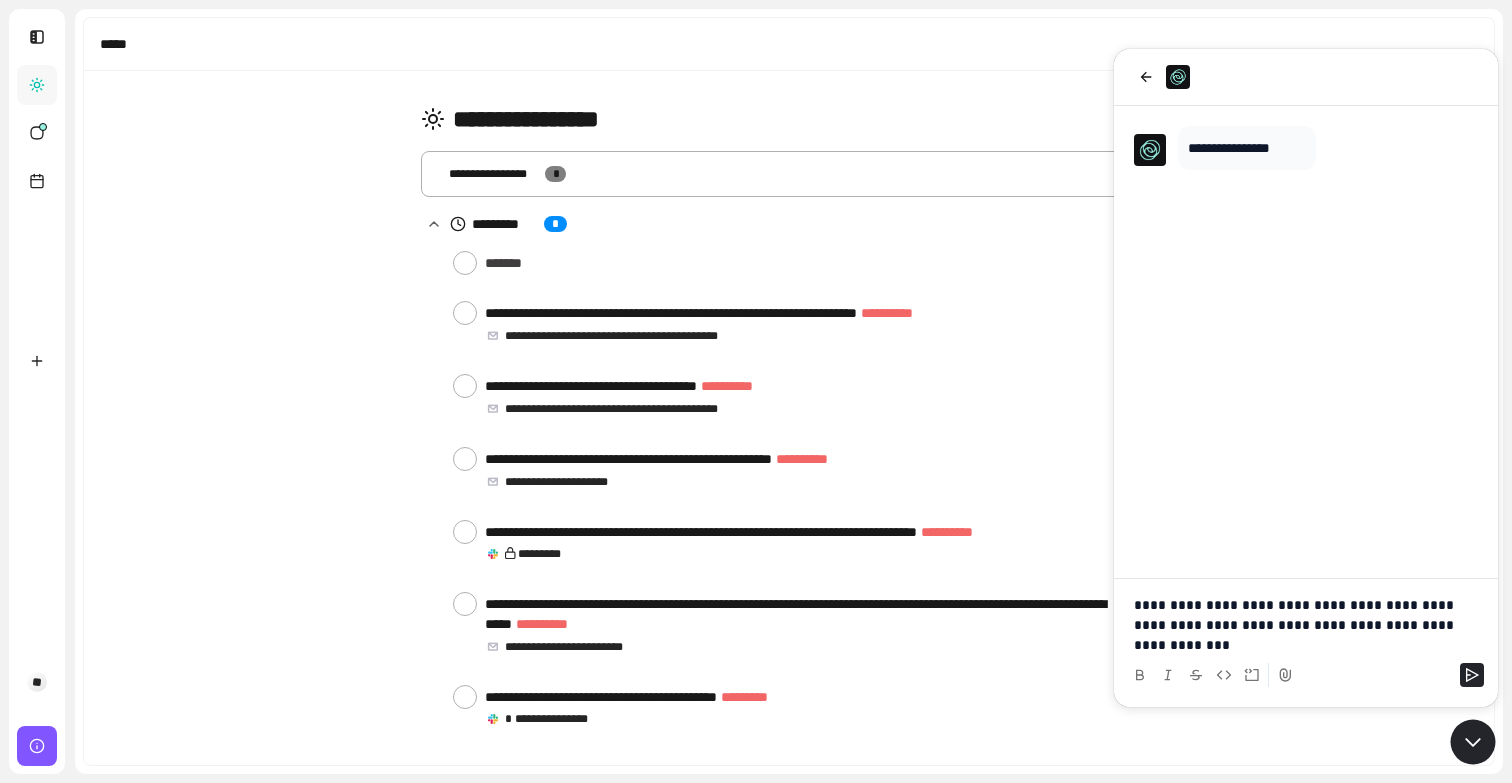 click on "**********" at bounding box center [1306, 625] 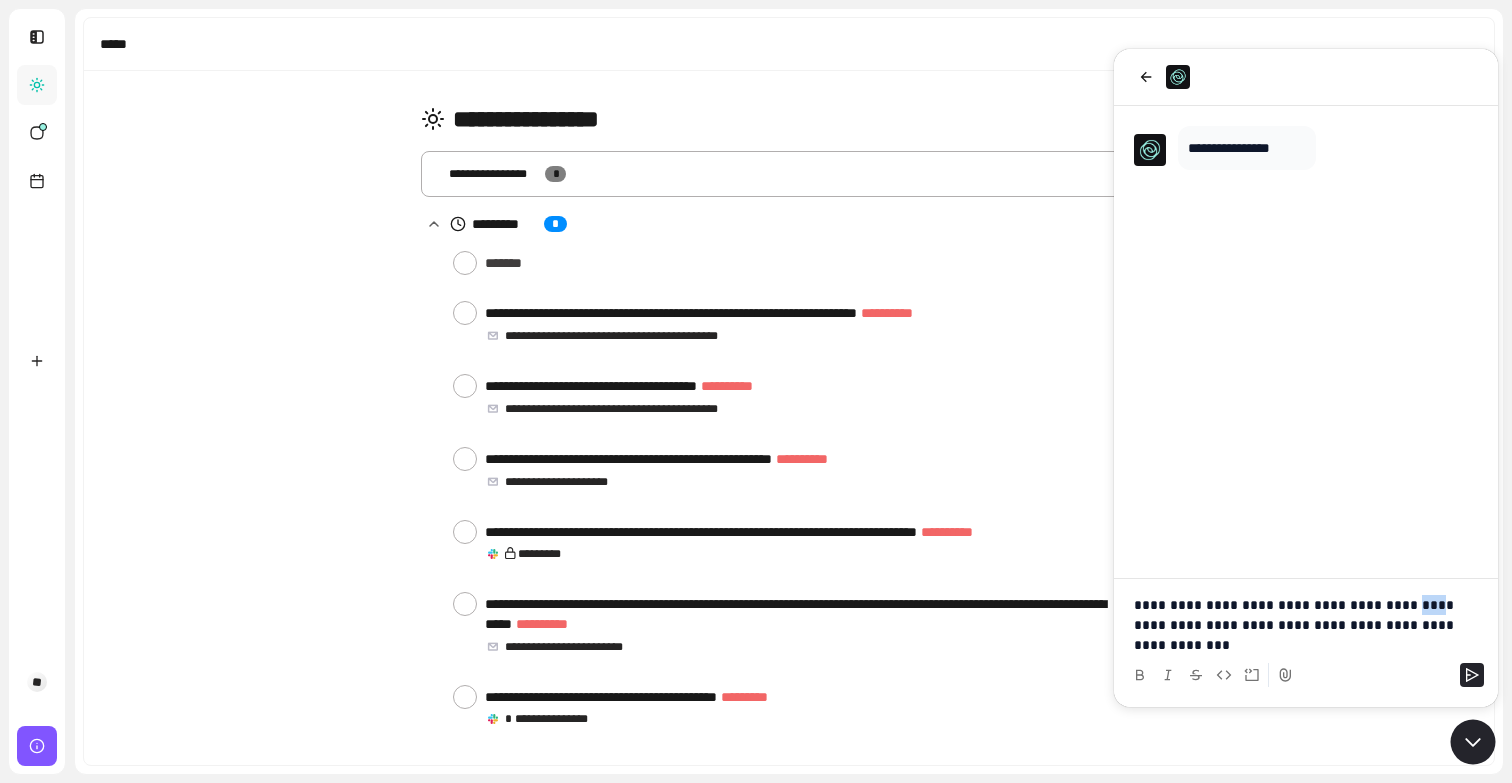 click on "**********" at bounding box center (1306, 625) 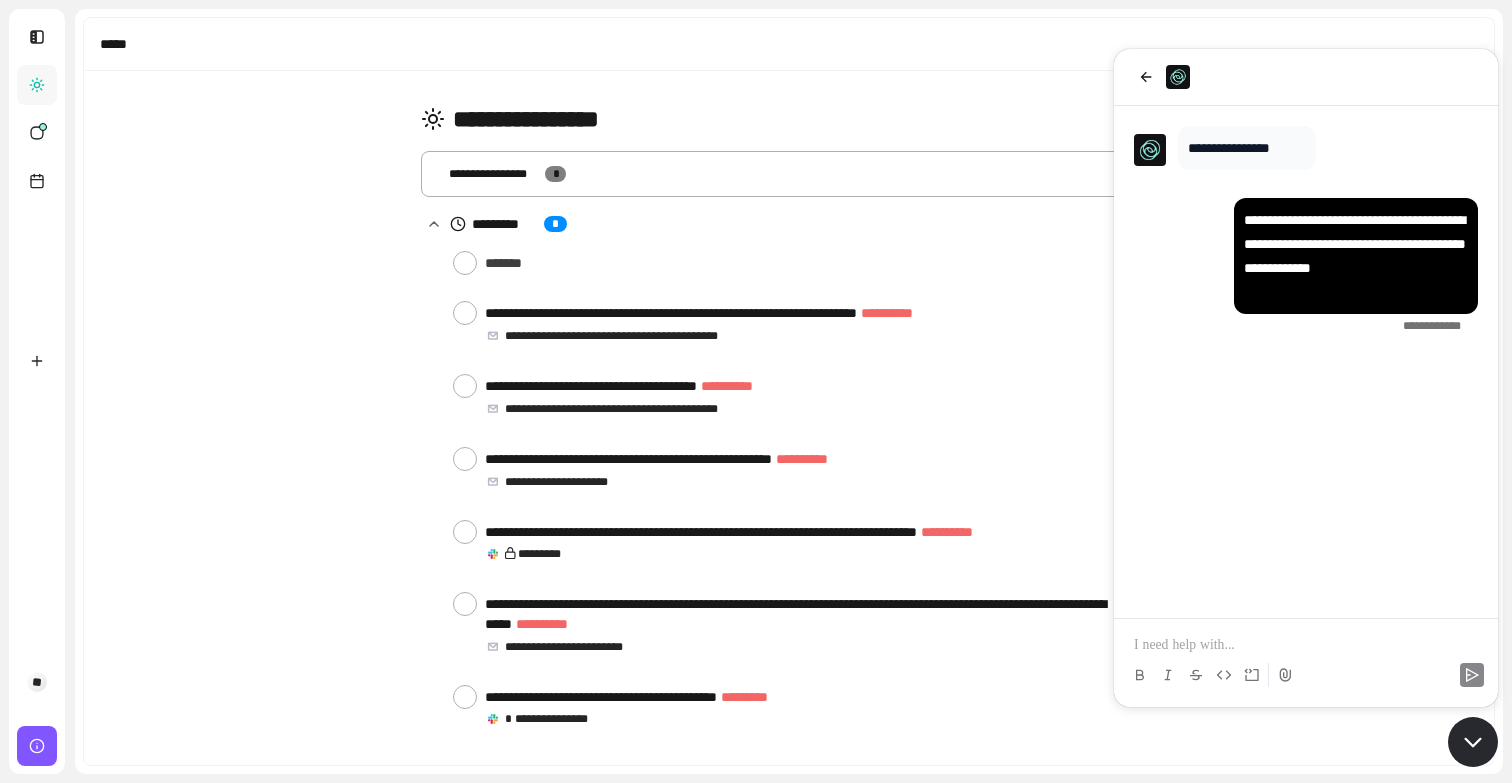 click 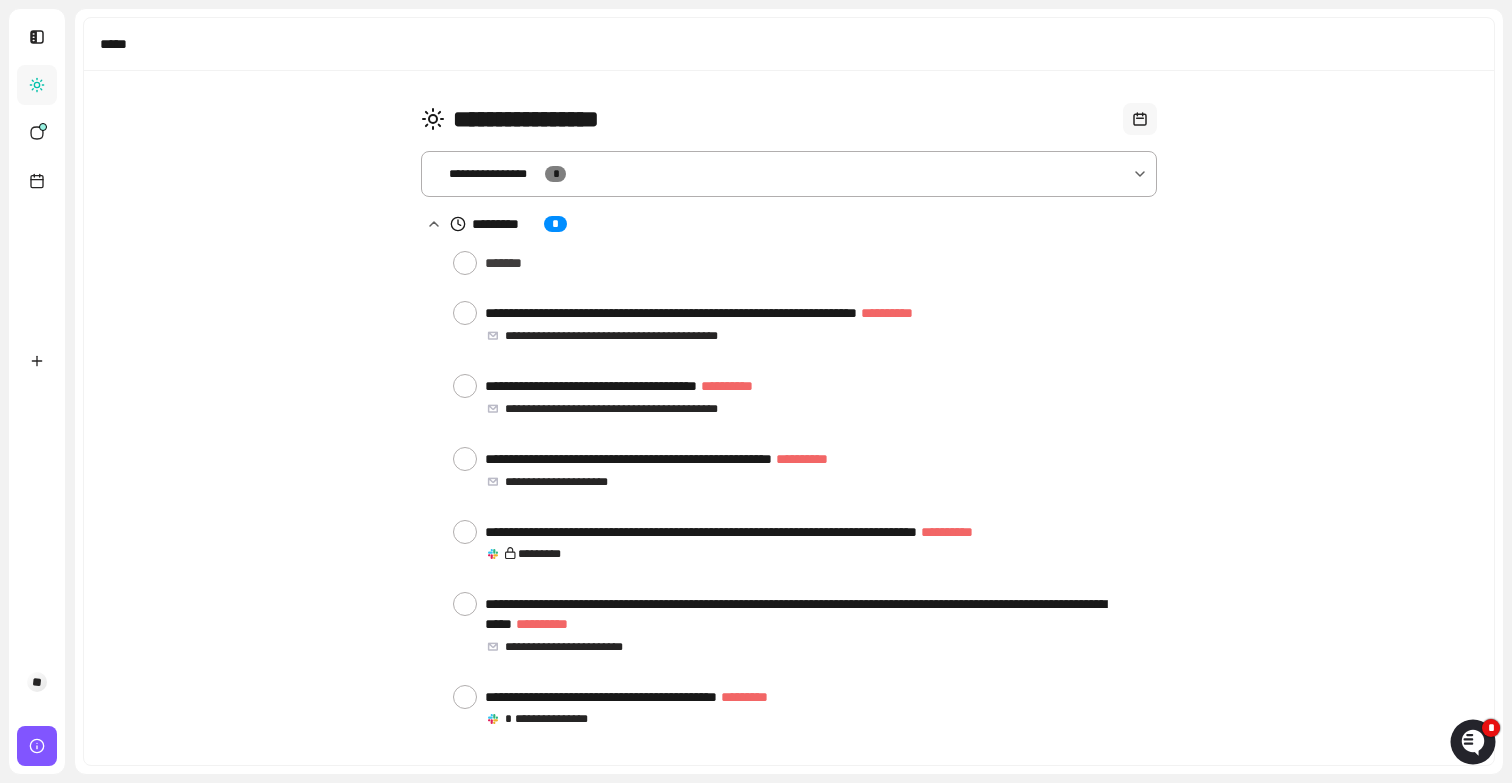 type on "*" 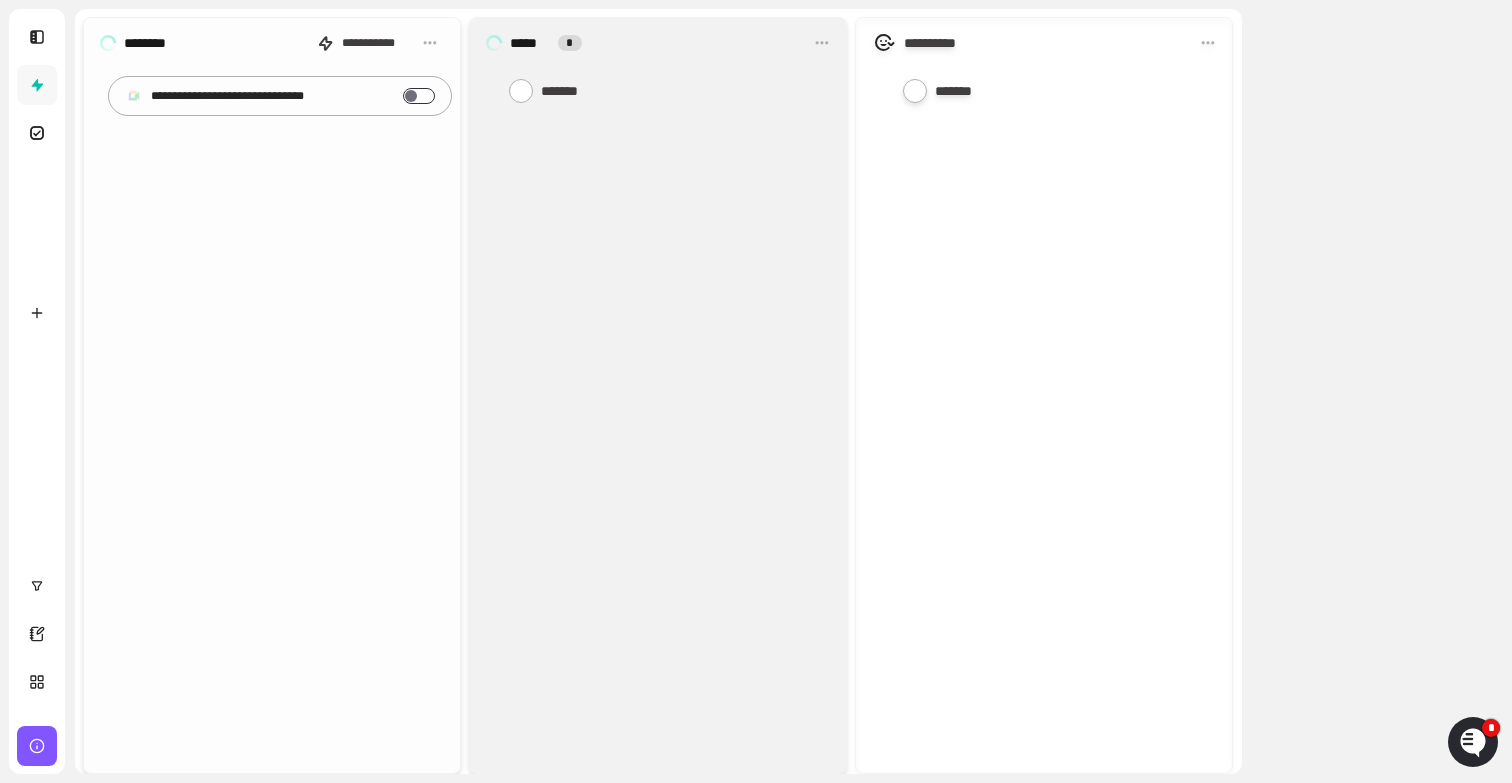 click 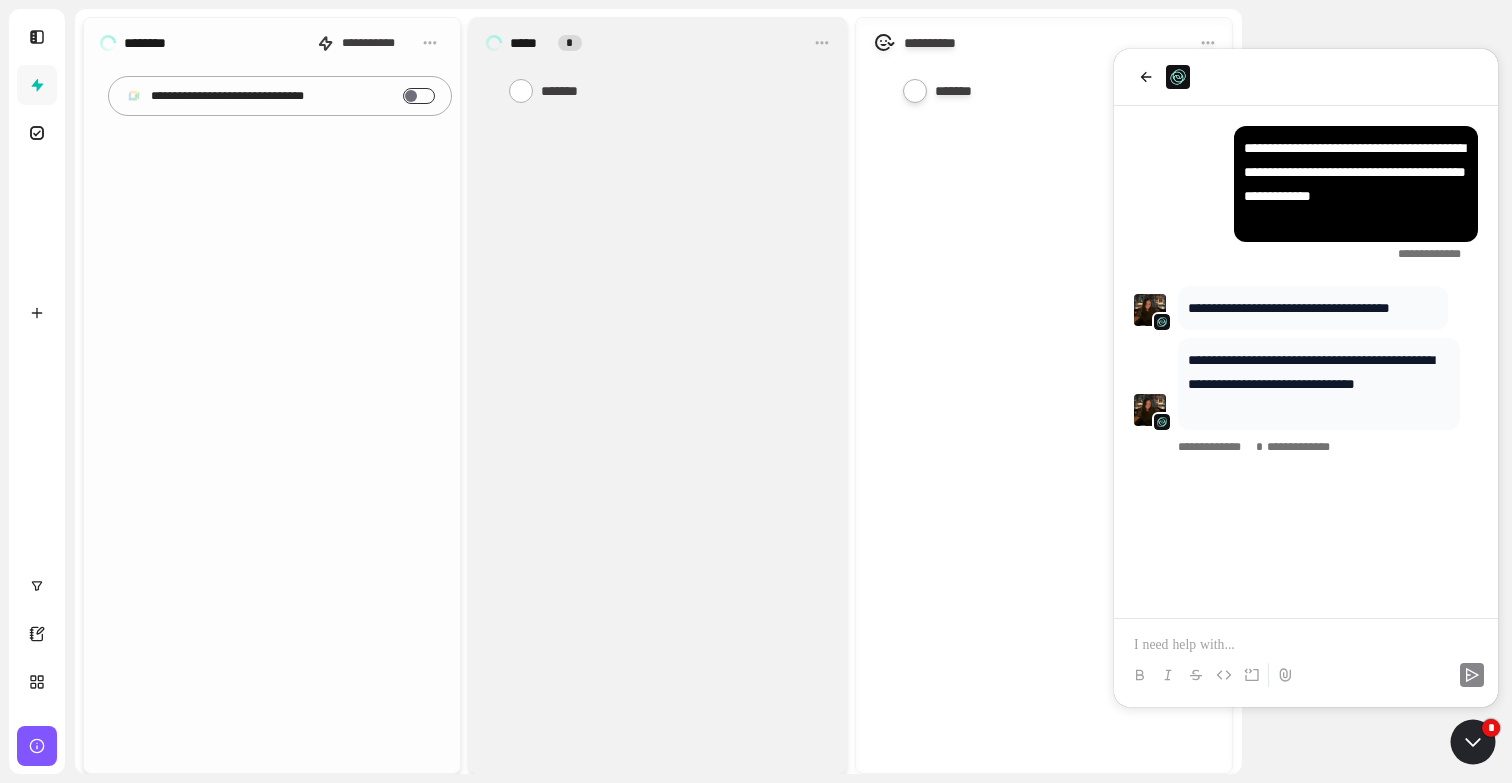 click at bounding box center [1306, 645] 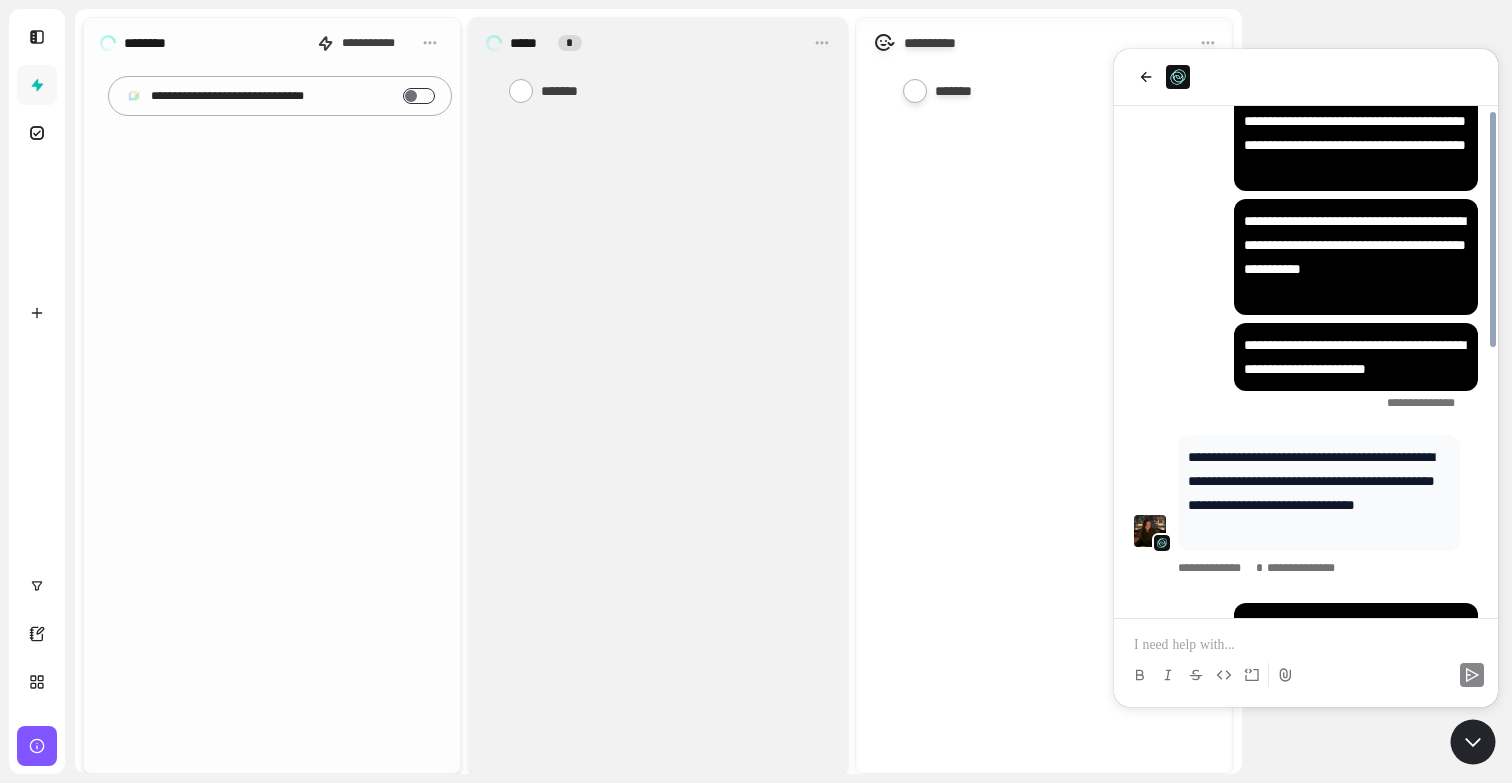 scroll, scrollTop: 576, scrollLeft: 0, axis: vertical 